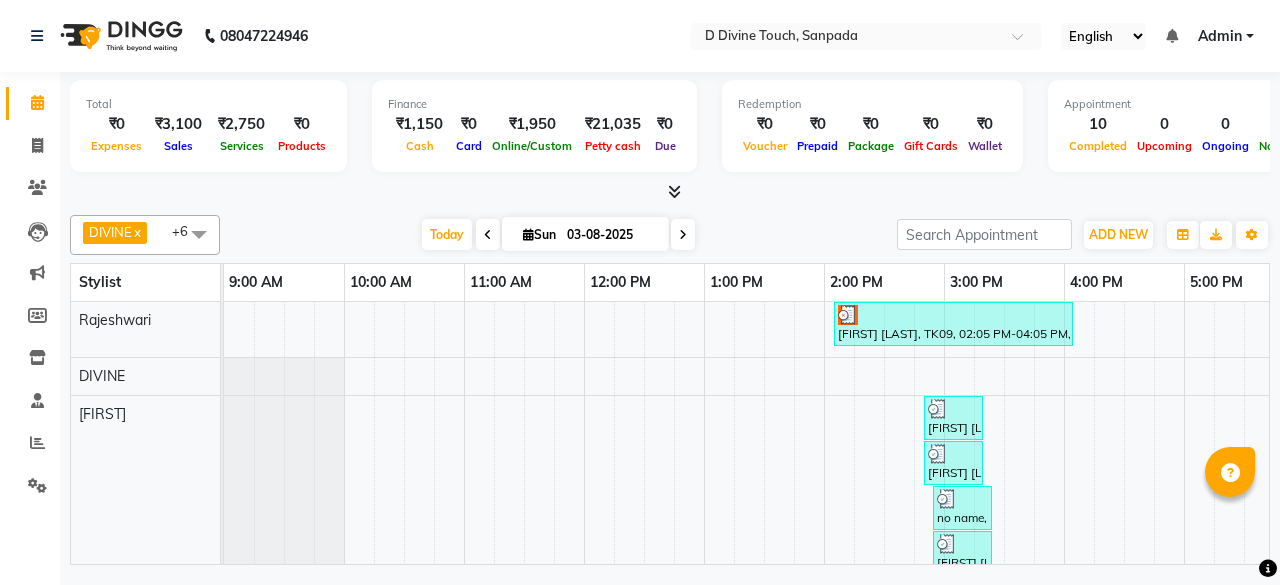scroll, scrollTop: 0, scrollLeft: 0, axis: both 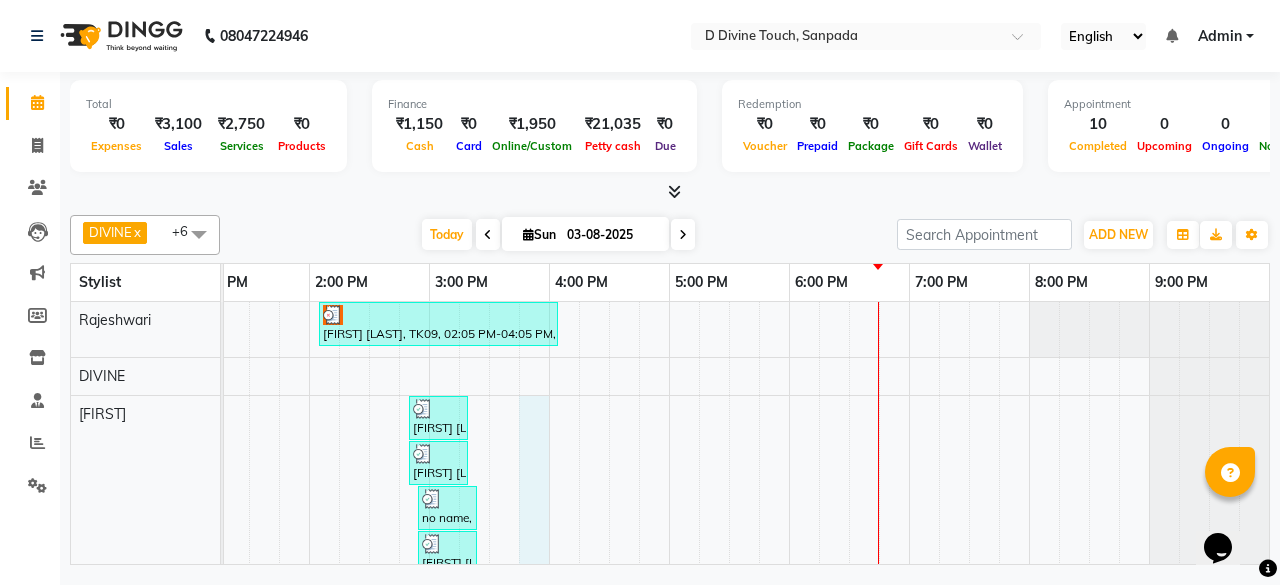 click on "[FIRST] [LAST], TK09, 02:05 PM-04:05 PM, Waxing  - Full Arms (₹550),Bead Wax - Underarms (₹350),Threading  - Upper Lip / Eyebrow (₹50),Threading  - Side Lock/Forehead (₹70)     [FIRST] [LAST], TK05, 02:50 PM-03:20 PM, jr stylist haircut (₹250)     [FIRST] [LAST], TK04, 02:50 PM-03:20 PM, male haircut (₹250)     no name, TK07, 02:55 PM-03:25 PM, Style It Up - Haircut Female Kids Up To 12 Yrs (₹400)     [FIRST] [LAST], TK06, 02:55 PM-03:25 PM, Regular Hair Wash With Blow Dry - Short (₹500)     no name, TK02, 10:30 AM-11:00 AM, Male Grooming - Beard Sculpting     [FIRST], TK03, 02:20 PM-03:20 PM, Style It Up - Haircut Trim (₹500),male haircut (₹250)     [FIRST] [LAST], TK01, 02:30 PM-03:00 PM, jr stylist haircut     [LOCATION] [LOCATION], TK10, 01:00 PM-01:30 PM, Threading  - Upper Lip / Eyebrow     [FIRST], TK08, 01:30 PM-02:00 PM, Threading  - Upper Lip / Eyebrow" at bounding box center [489, 522] 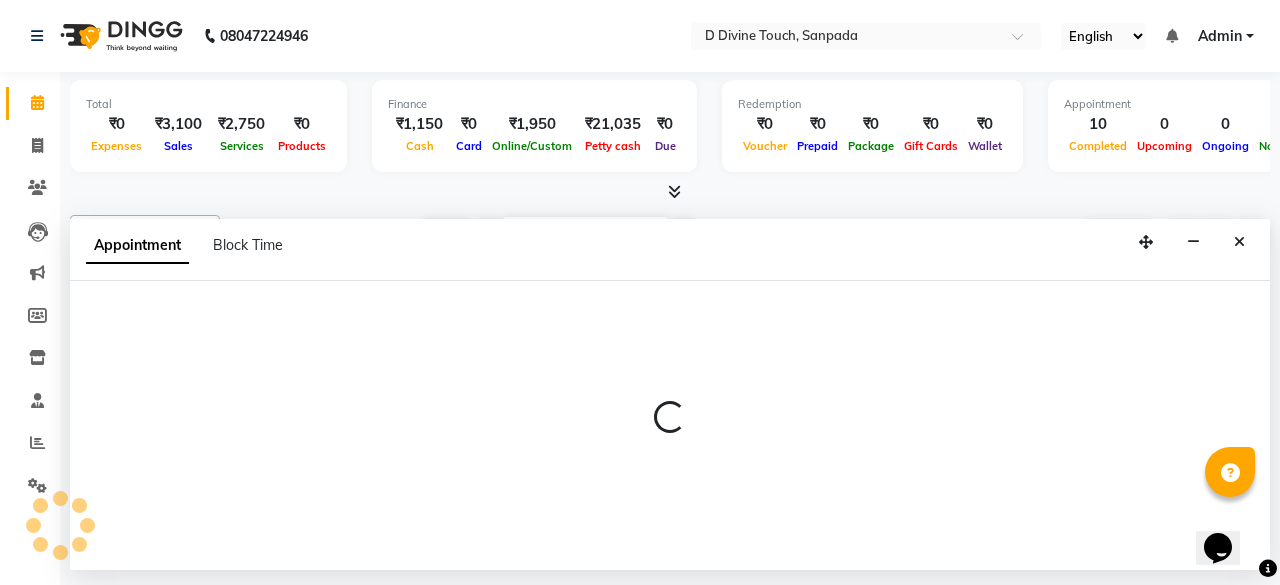 select on "44180" 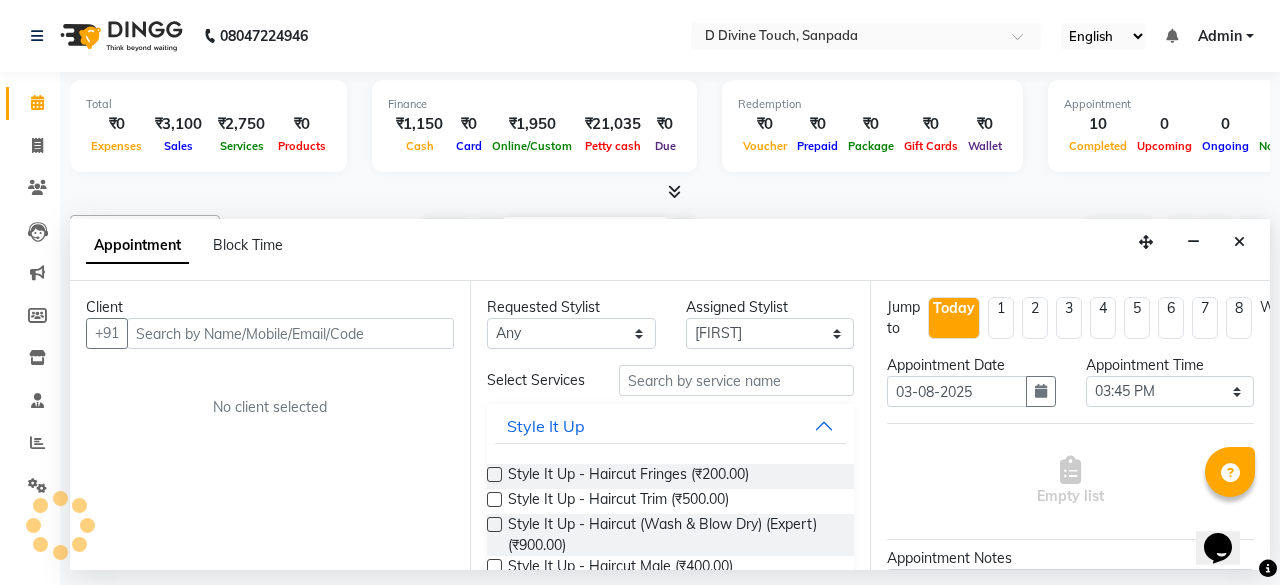 click at bounding box center [290, 333] 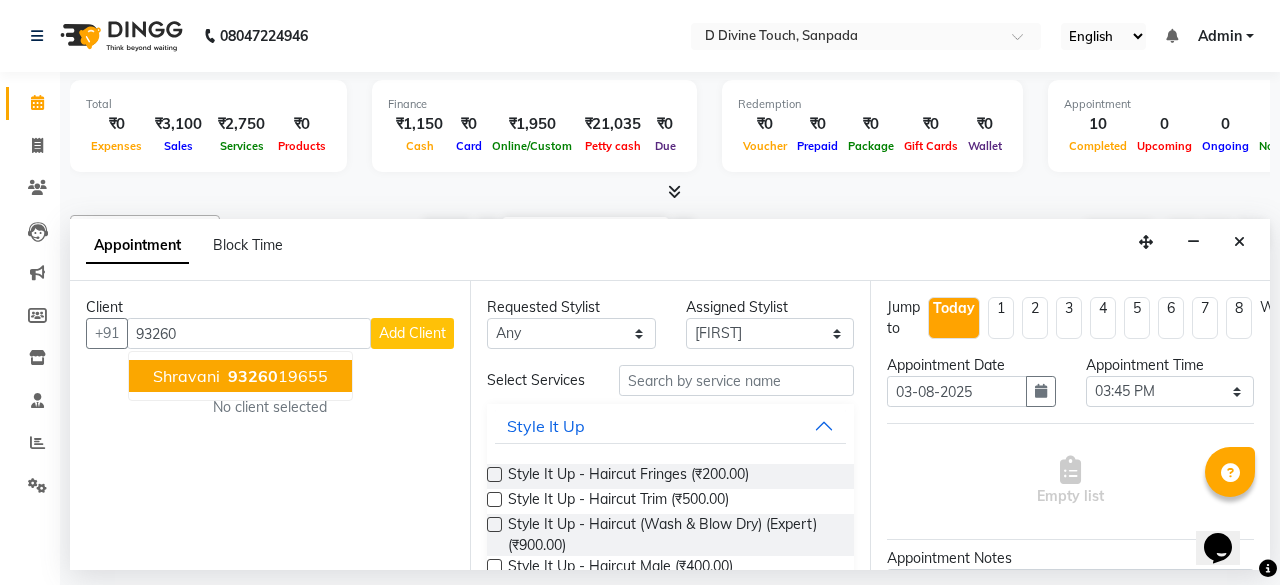 click on "shravani   93260 19655" at bounding box center [240, 376] 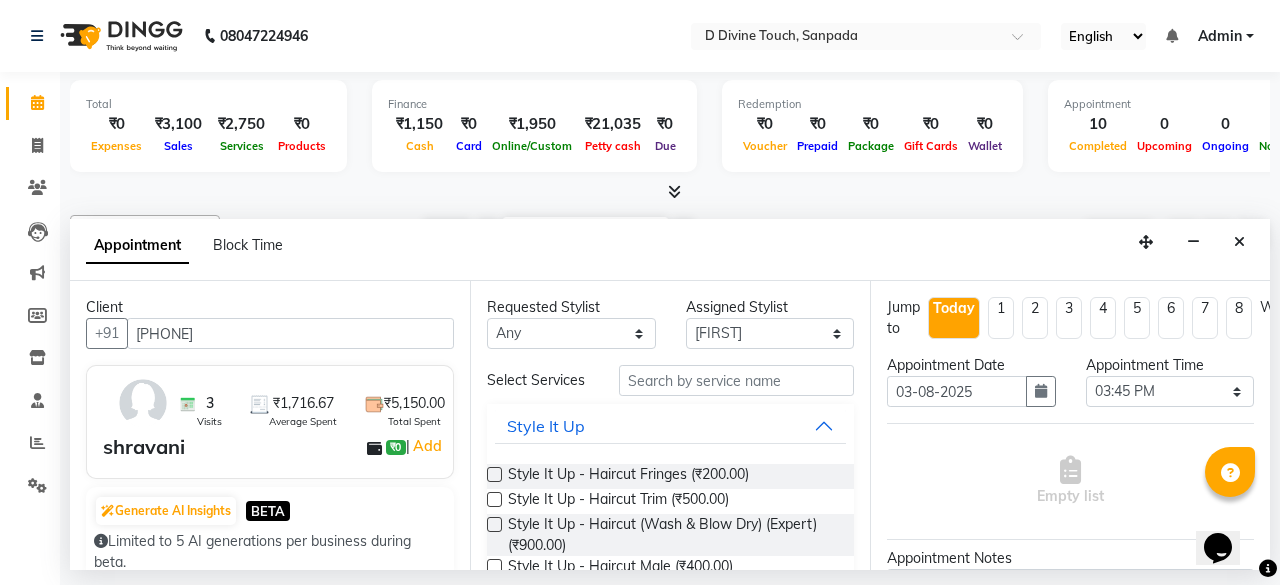 type on "[PHONE]" 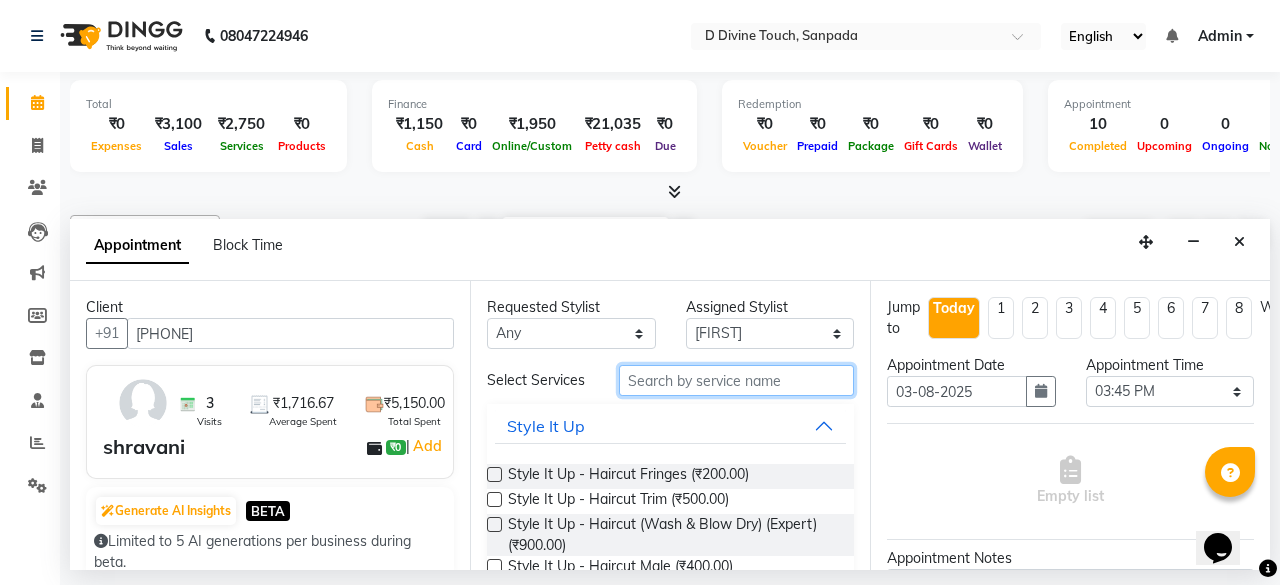 click at bounding box center (736, 380) 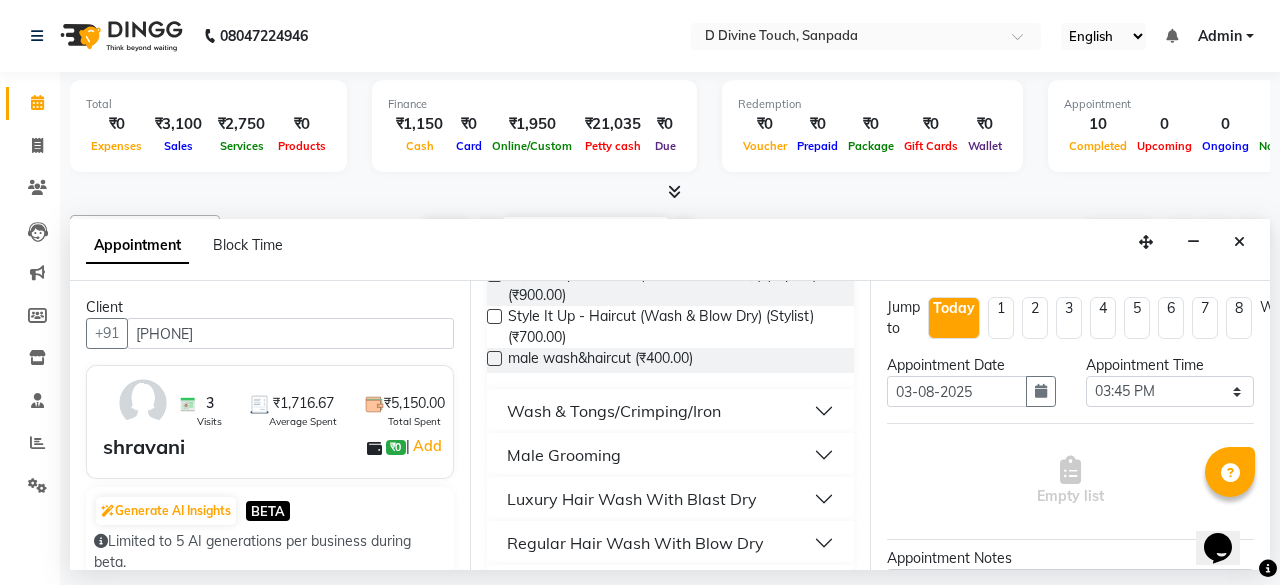 scroll, scrollTop: 299, scrollLeft: 0, axis: vertical 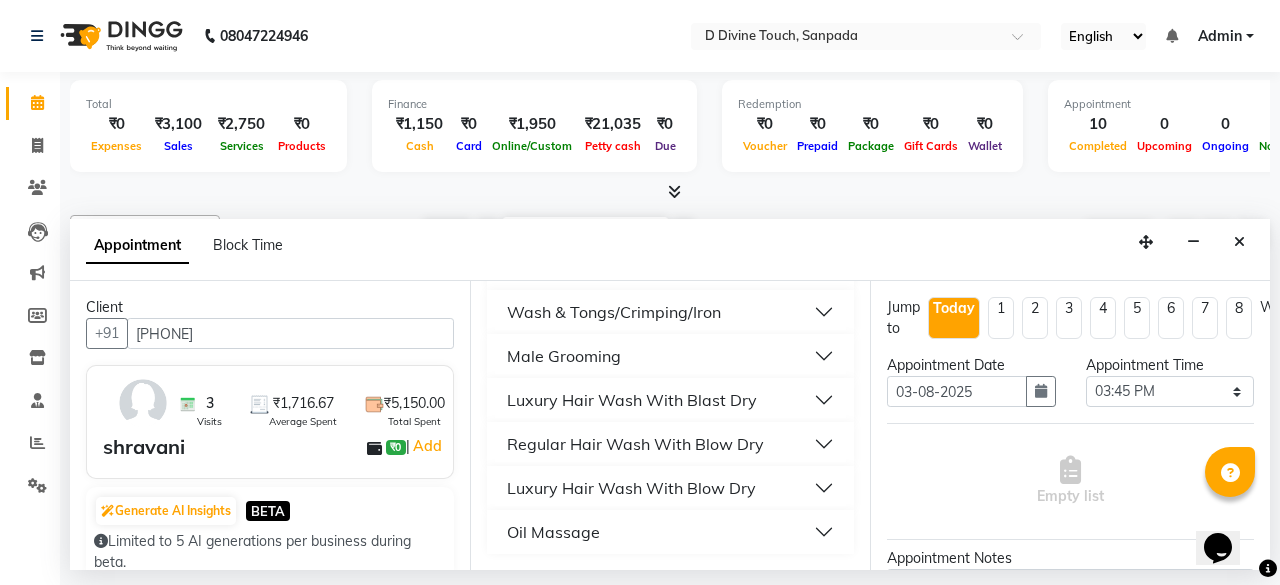 type on "wash" 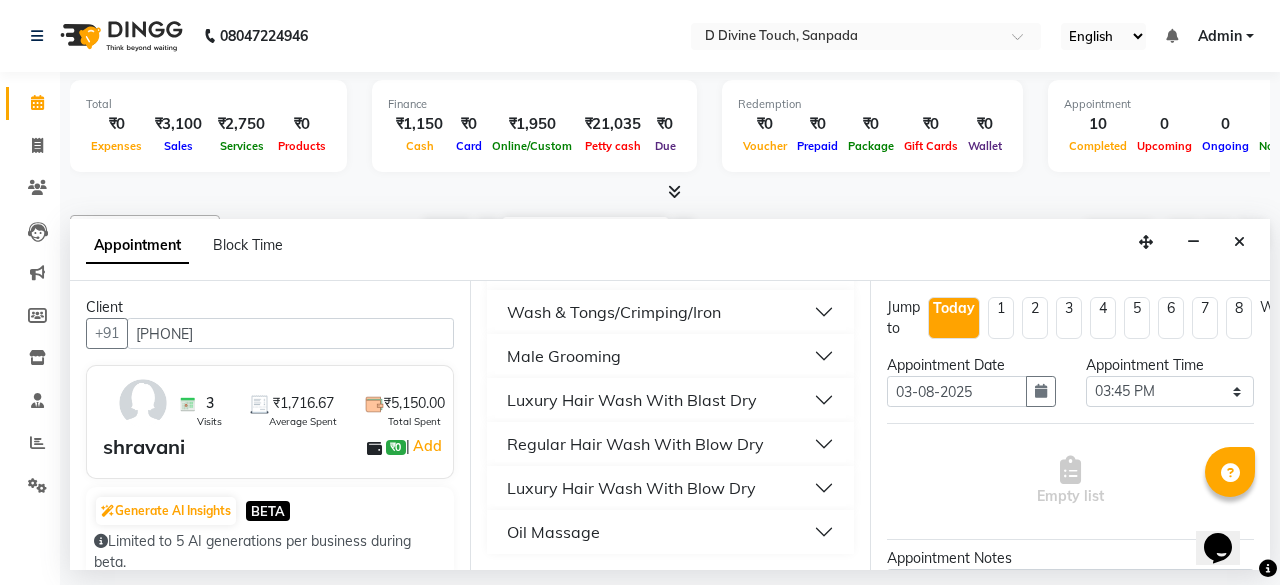 click on "Regular Hair Wash With Blow Dry" at bounding box center (635, 444) 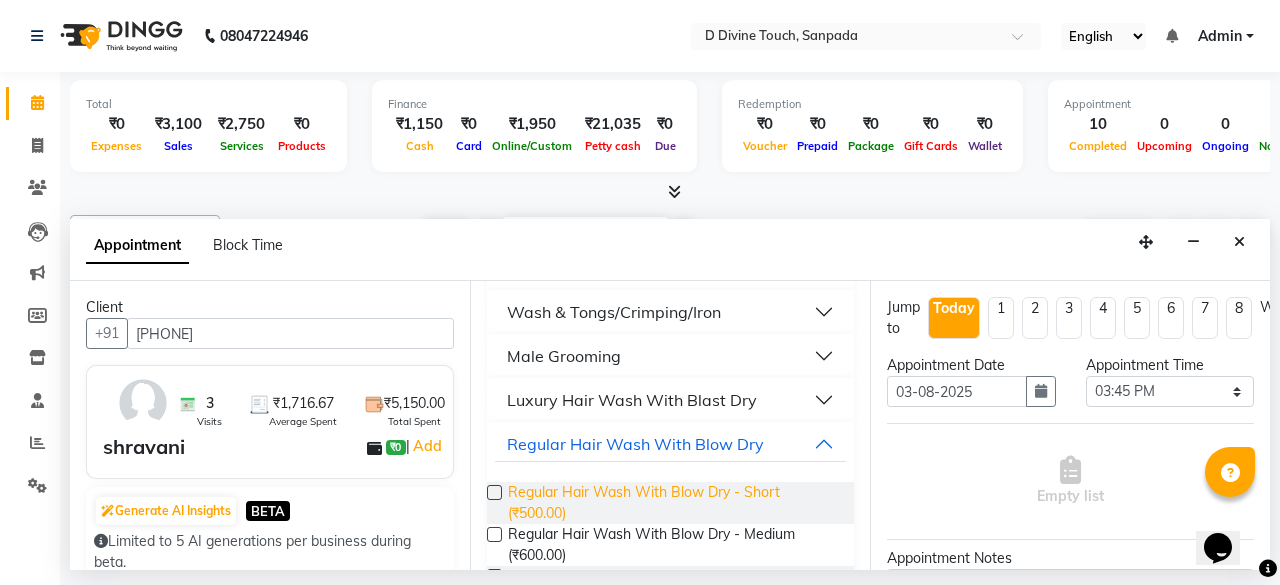 click on "Regular Hair Wash With Blow Dry - Short (₹500.00)" at bounding box center (673, 503) 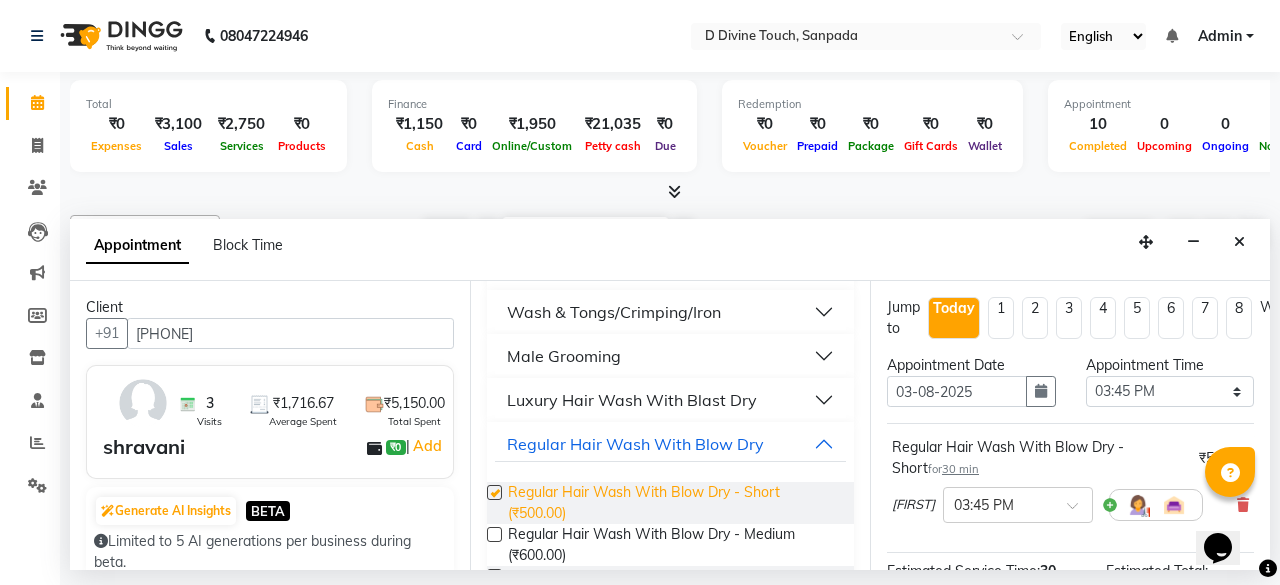 checkbox on "false" 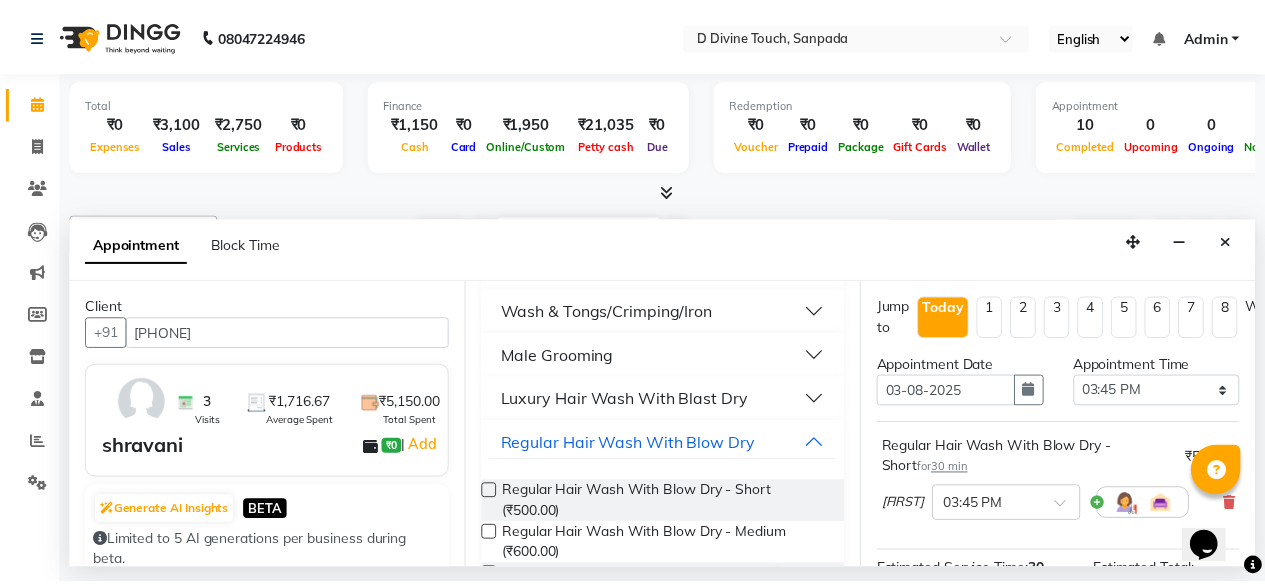 scroll, scrollTop: 294, scrollLeft: 0, axis: vertical 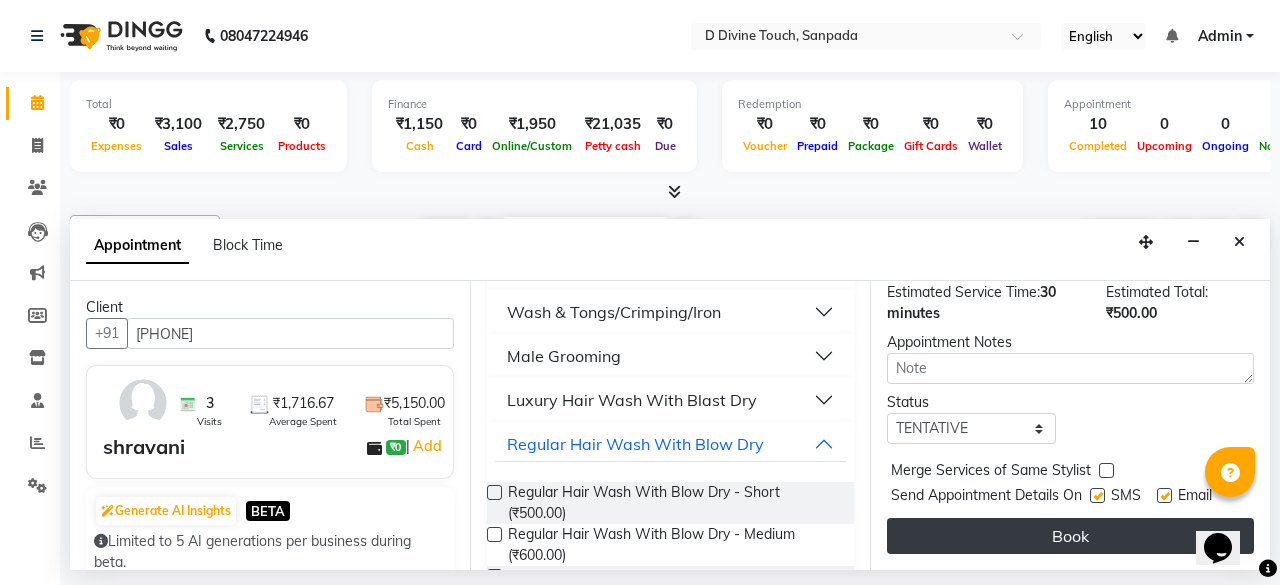 click on "Book" at bounding box center (1070, 536) 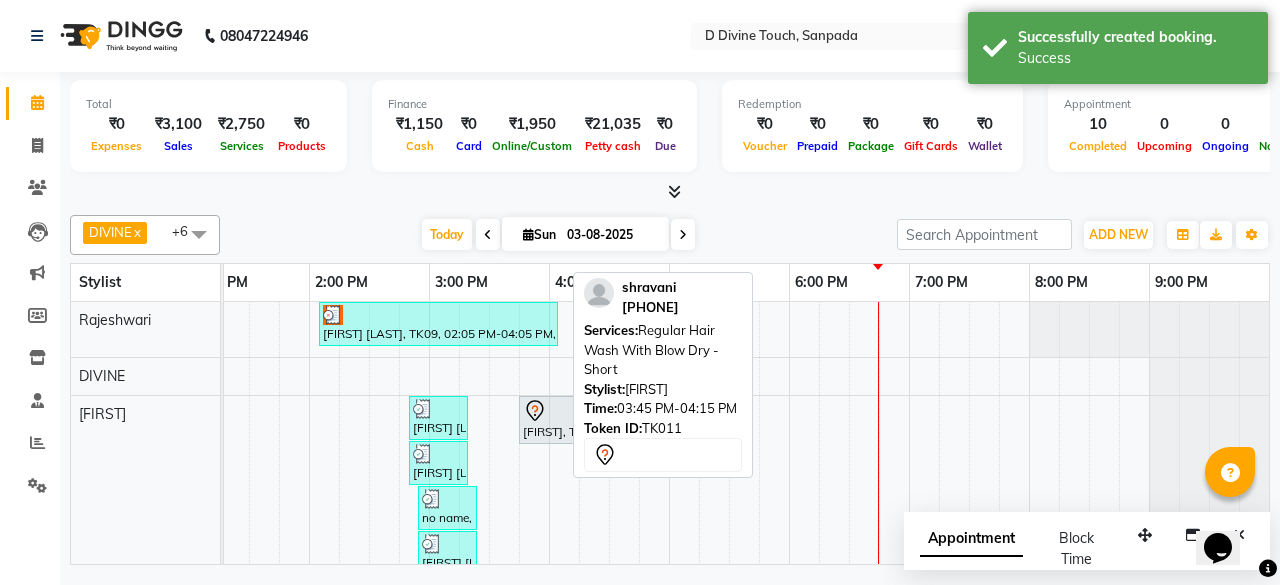 click at bounding box center (548, 411) 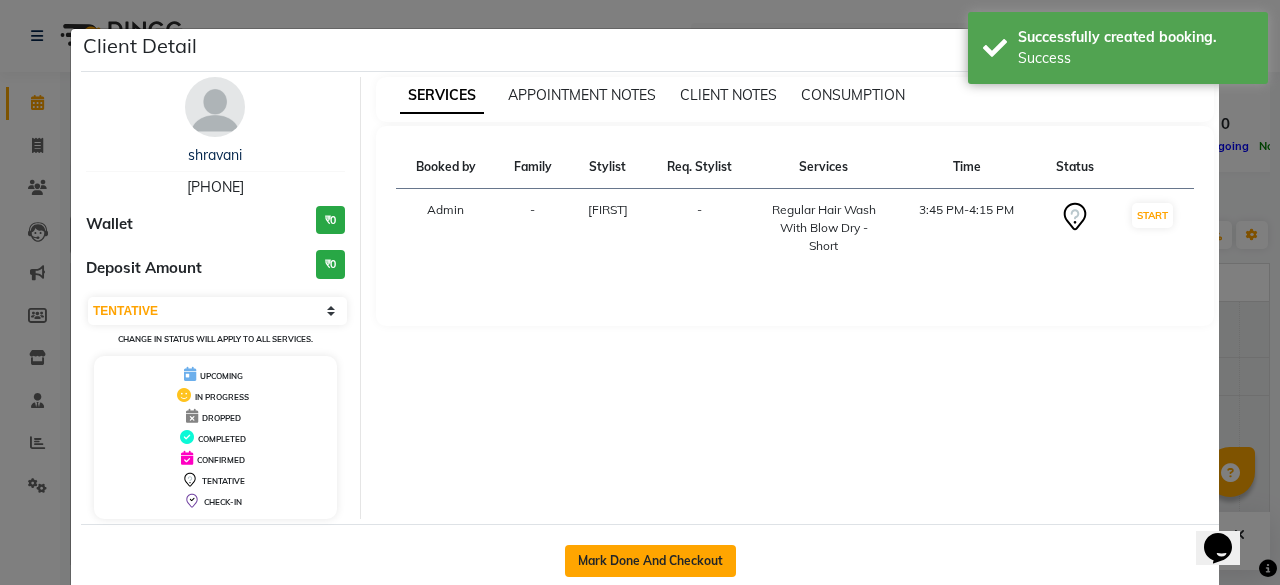 click on "Mark Done And Checkout" 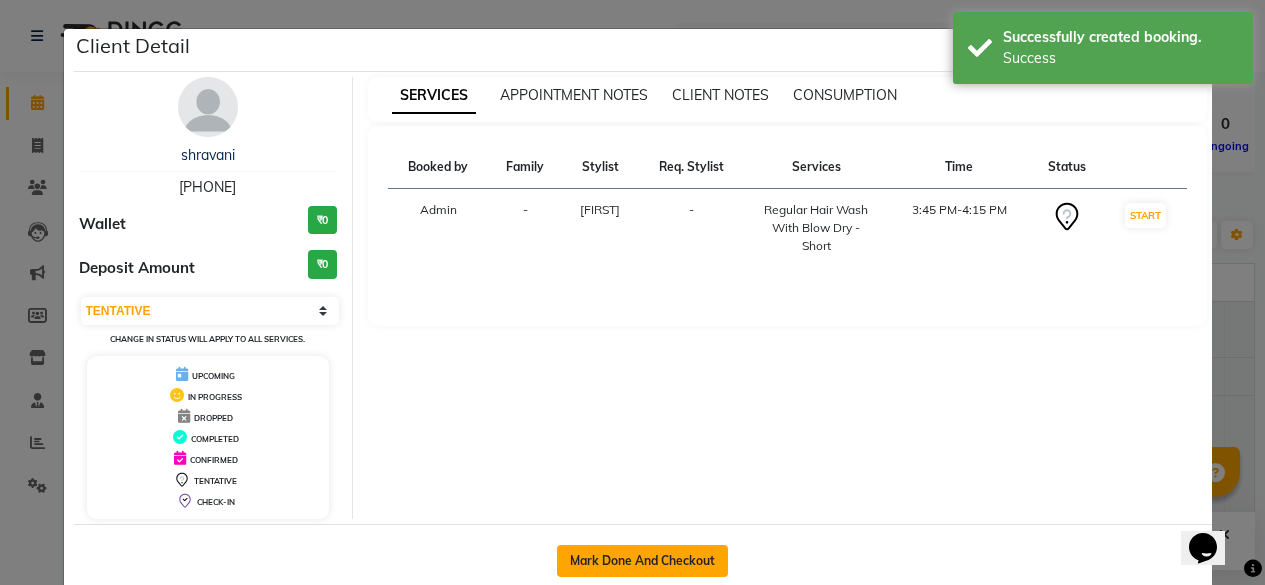 select on "service" 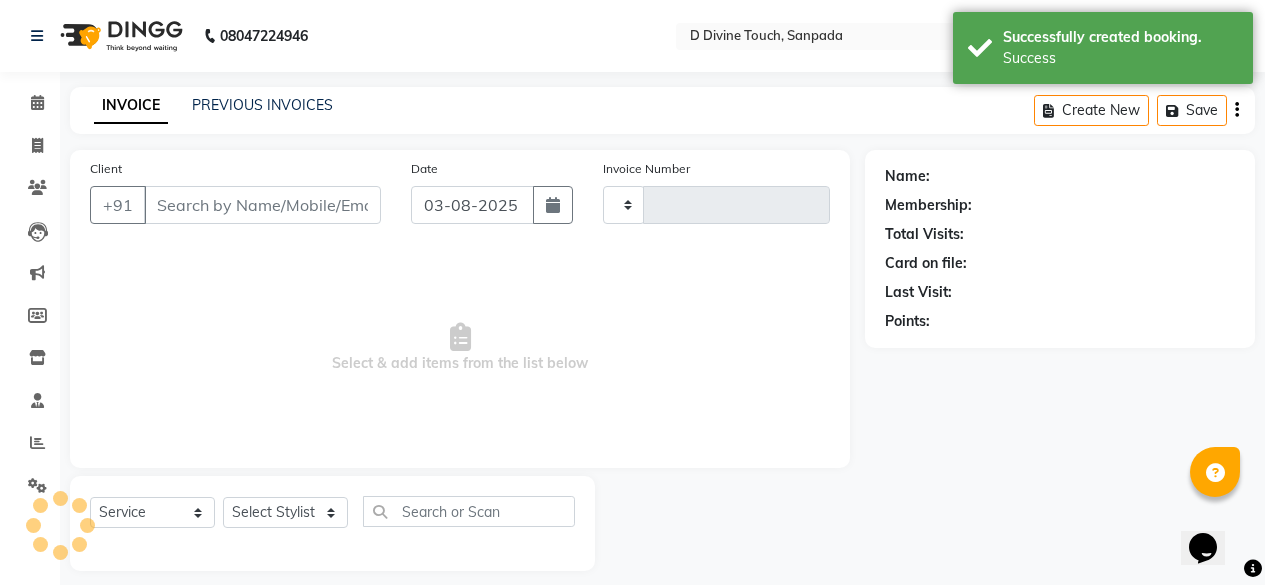 type on "0466" 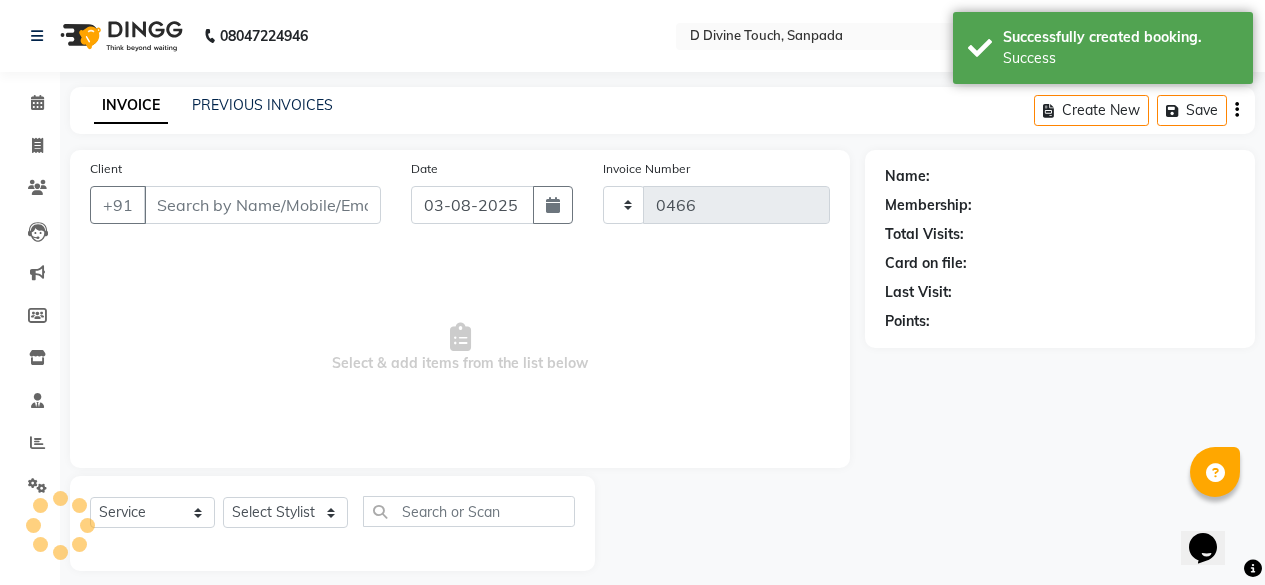 select on "5314" 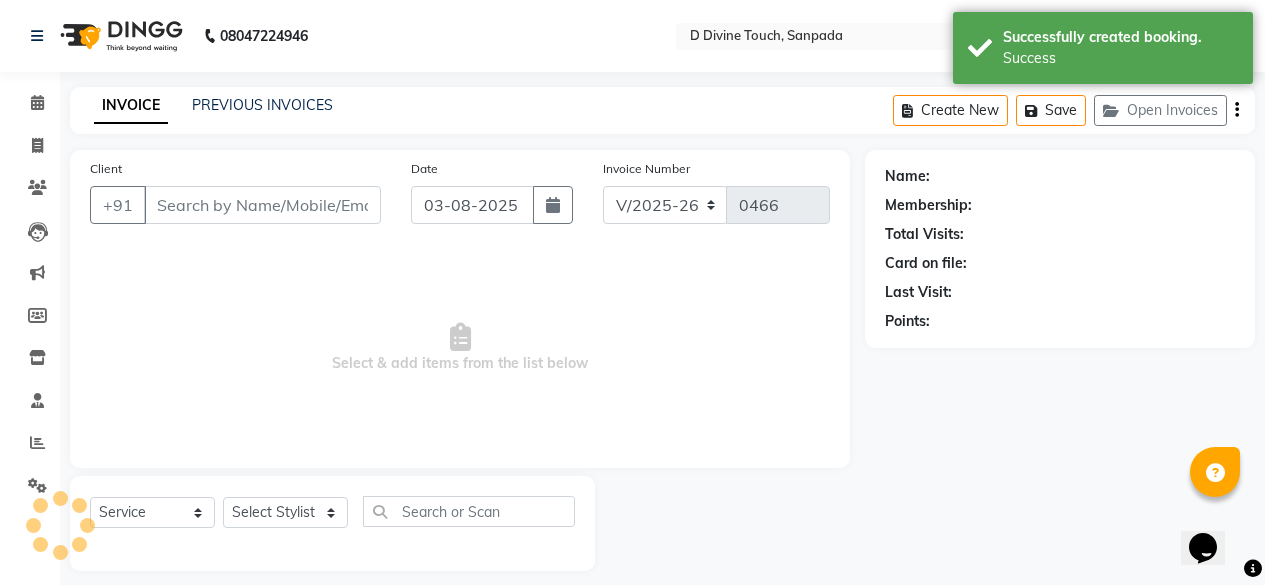 scroll, scrollTop: 16, scrollLeft: 0, axis: vertical 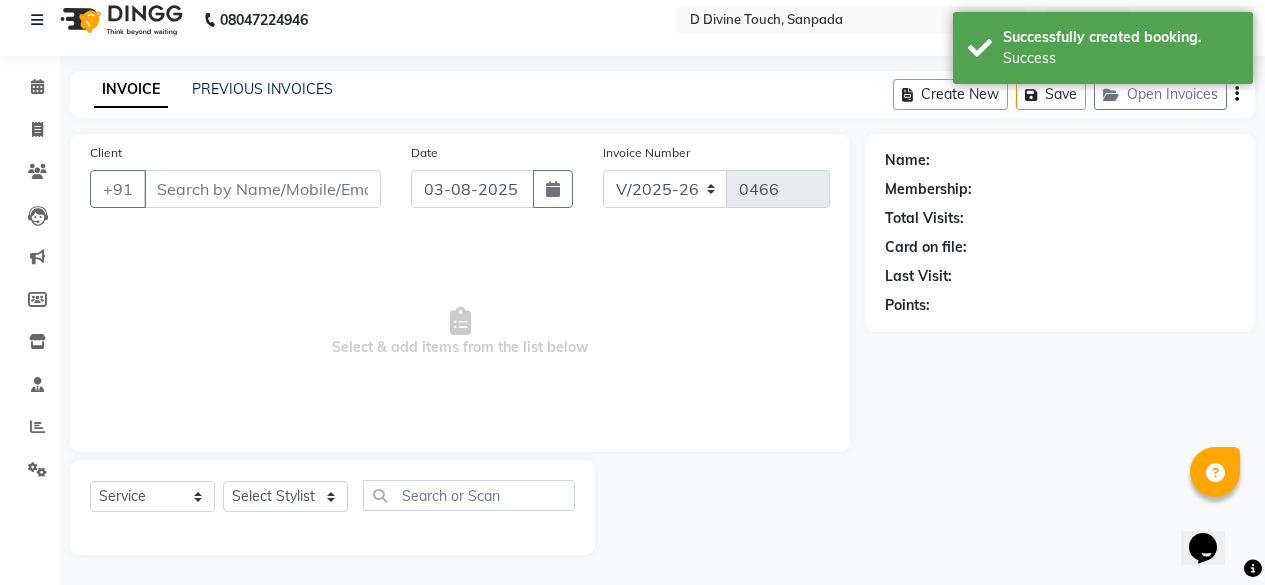 type on "[PHONE]" 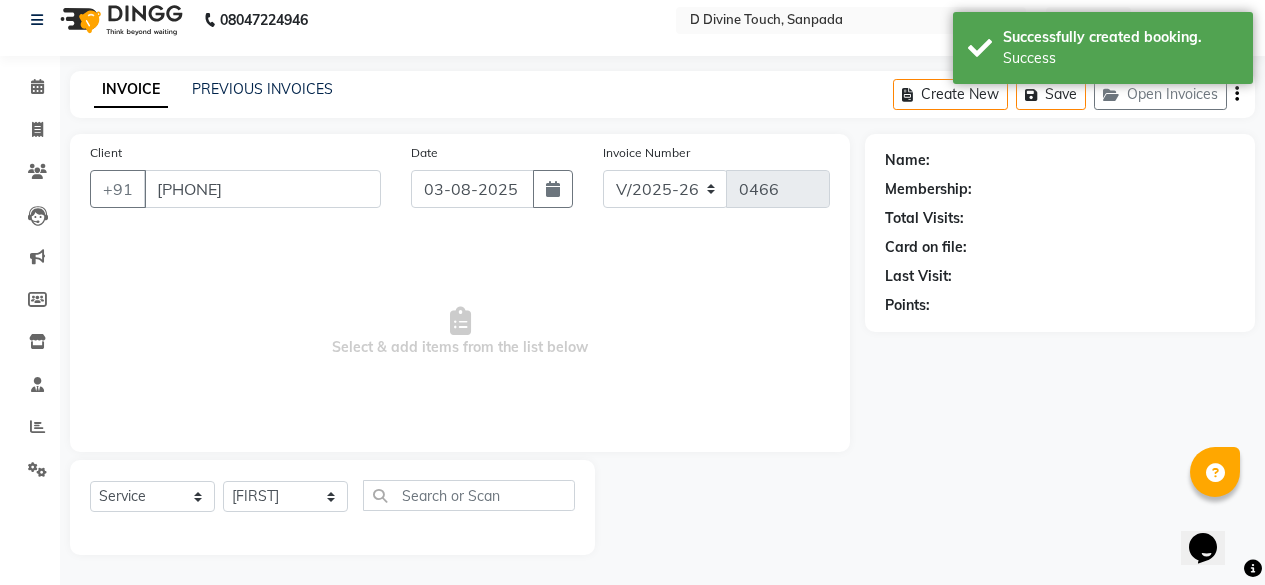 select on "1: Object" 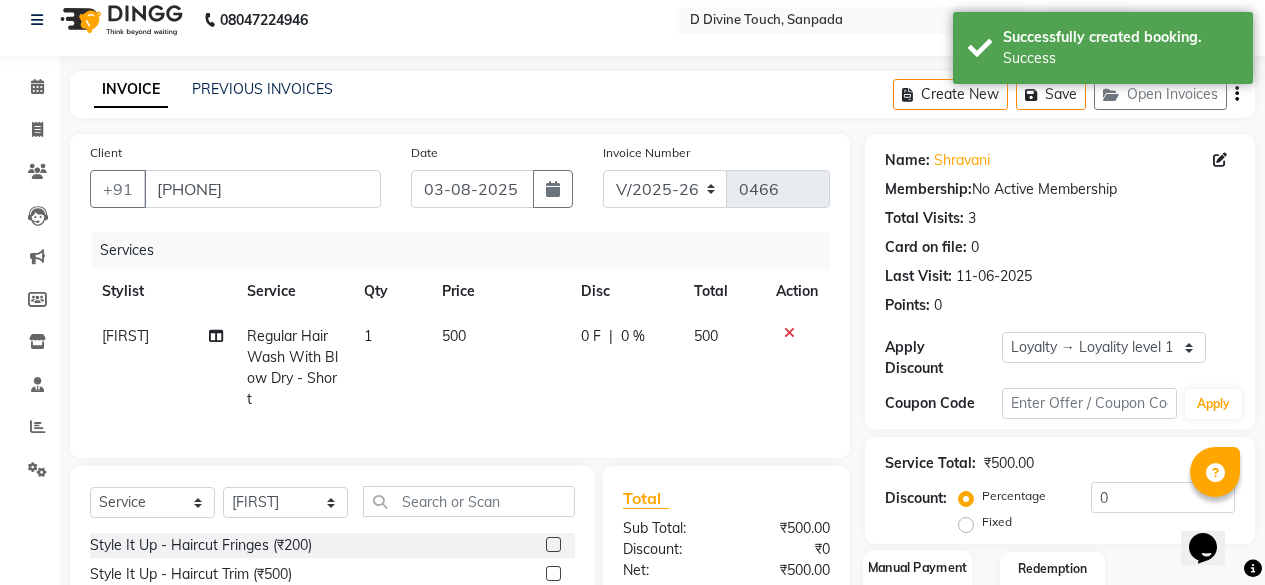 scroll, scrollTop: 237, scrollLeft: 0, axis: vertical 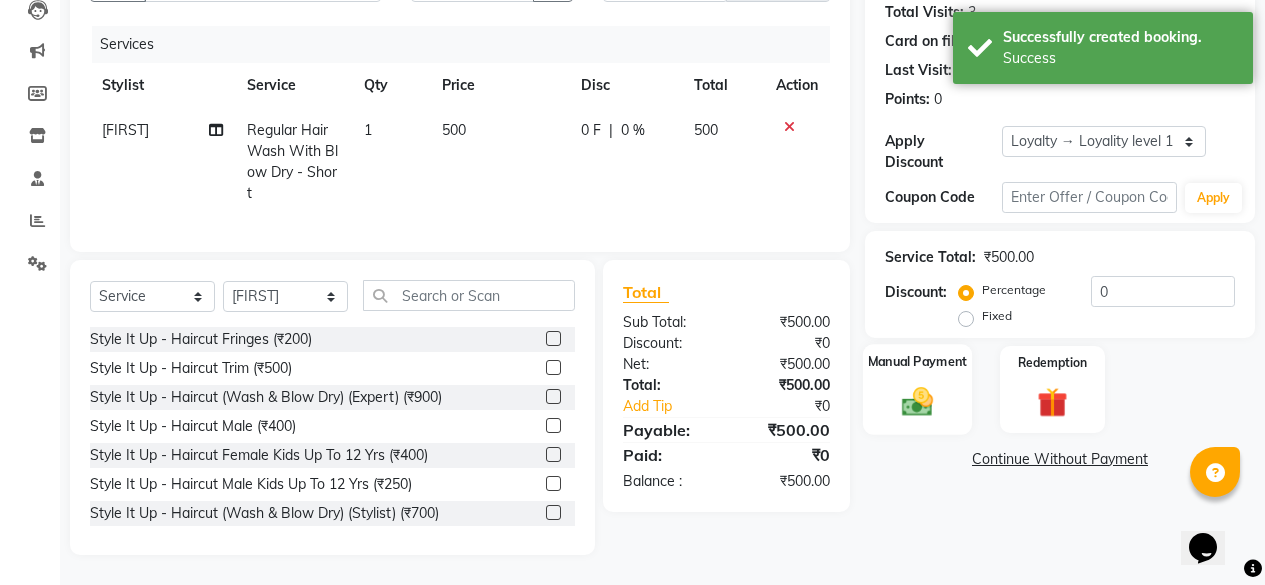 click 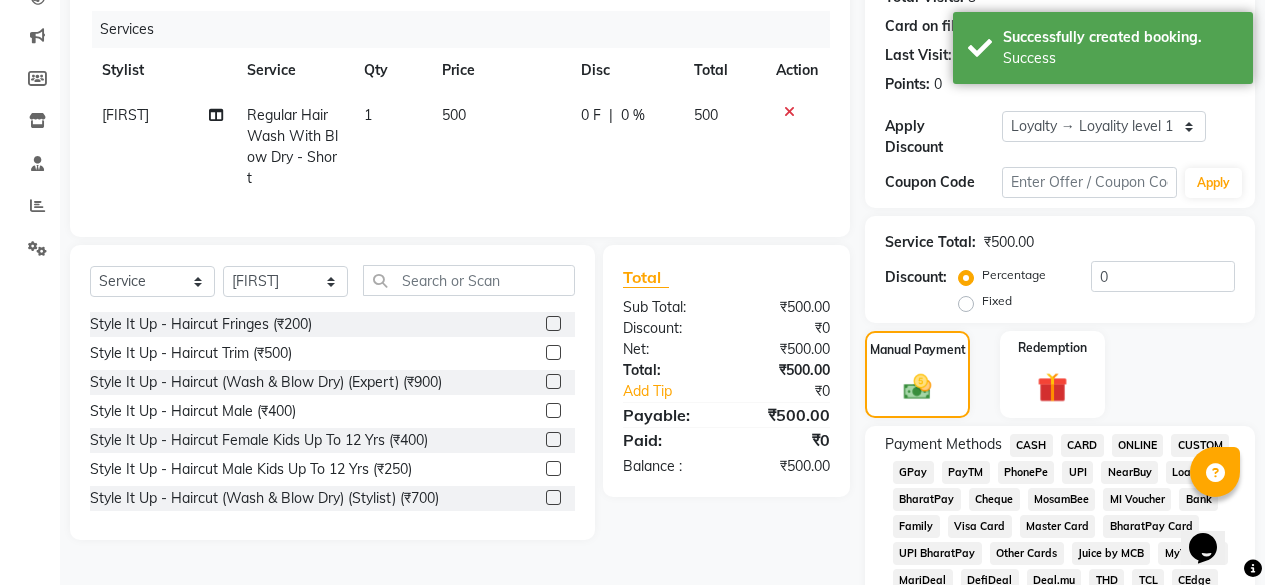 click on "GPay" 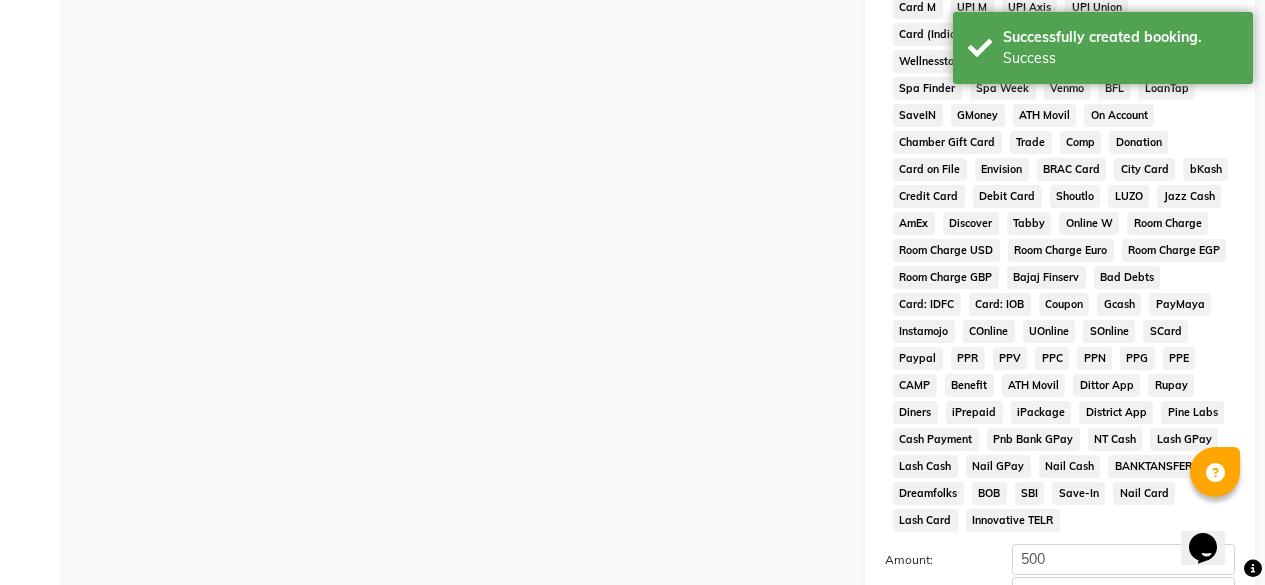 scroll, scrollTop: 1033, scrollLeft: 0, axis: vertical 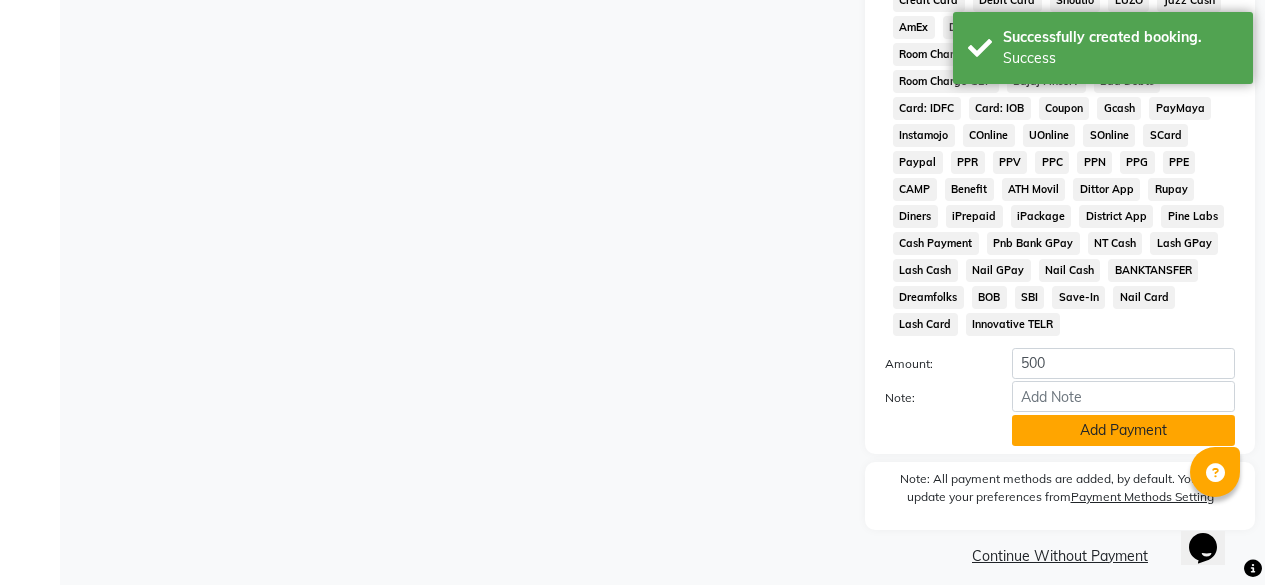 click on "Add Payment" 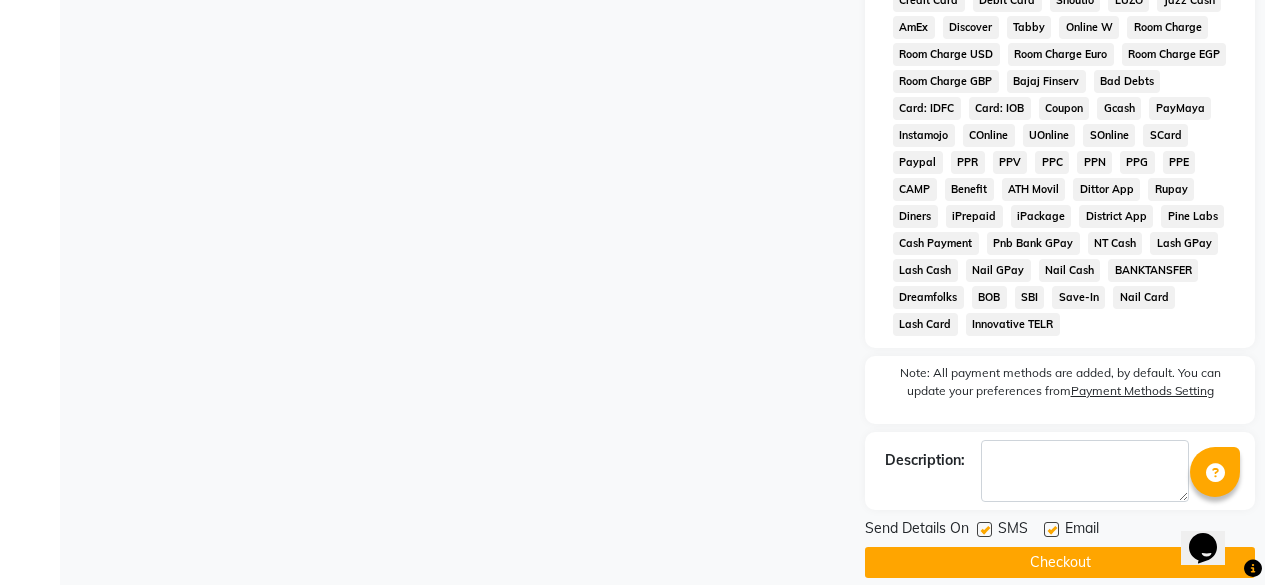 click on "Checkout" 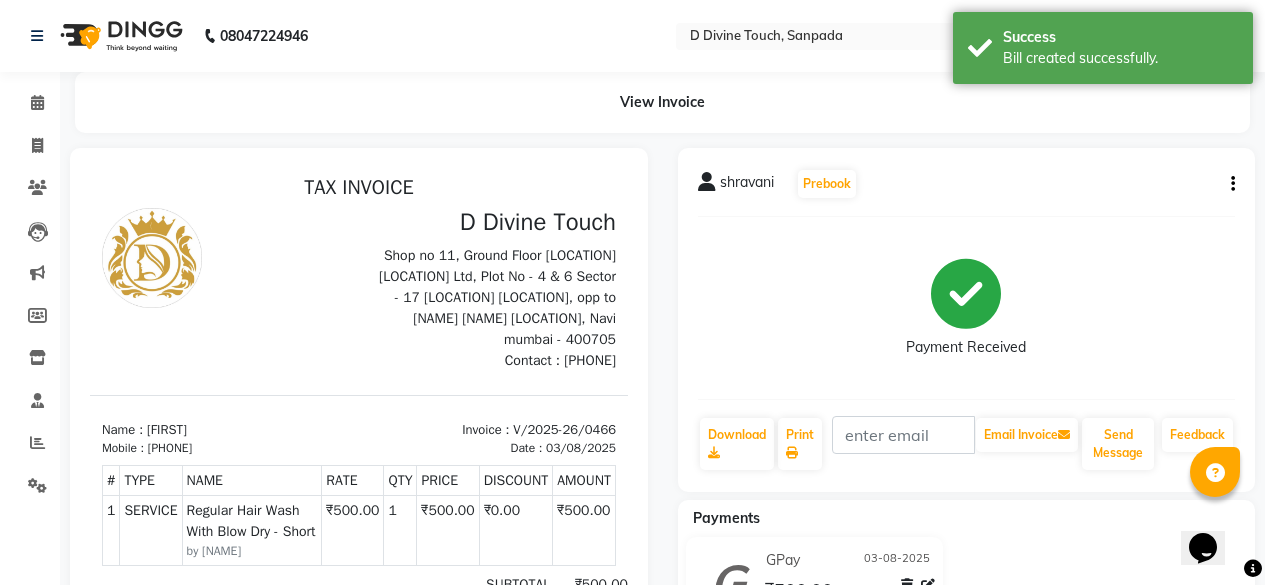 scroll, scrollTop: 0, scrollLeft: 0, axis: both 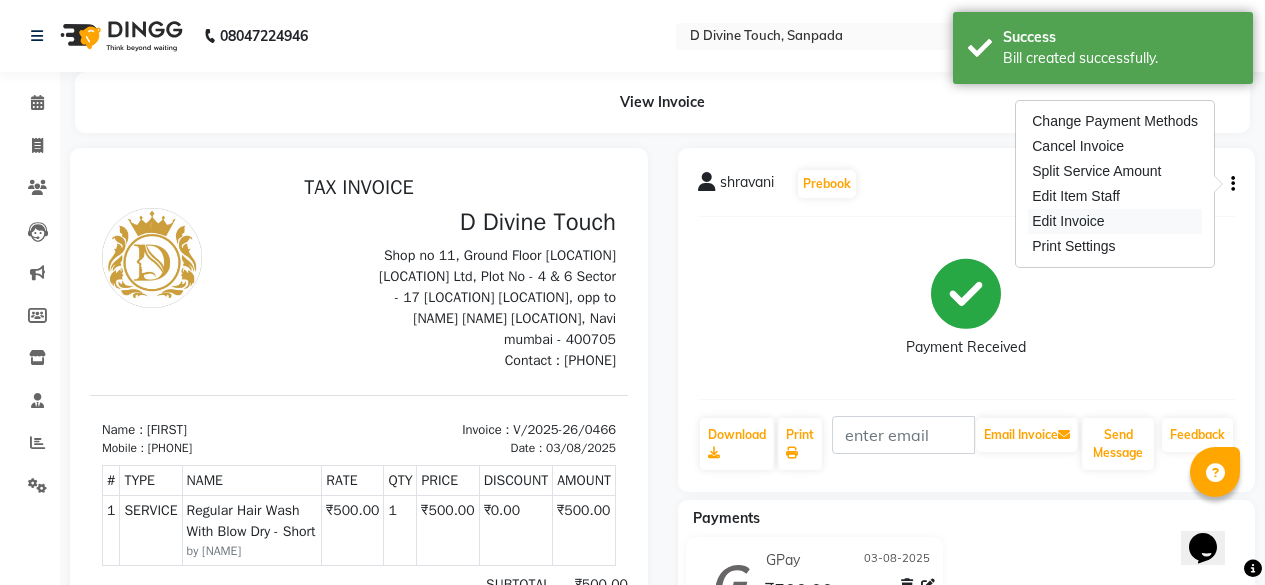 click on "Edit Invoice" at bounding box center (1115, 221) 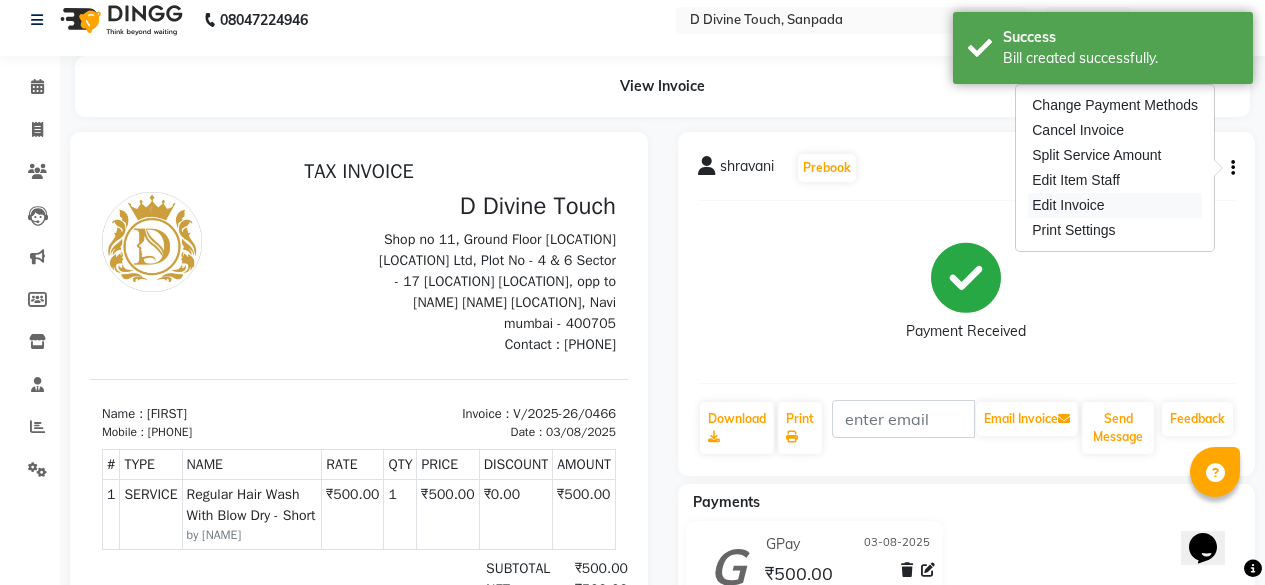 select on "service" 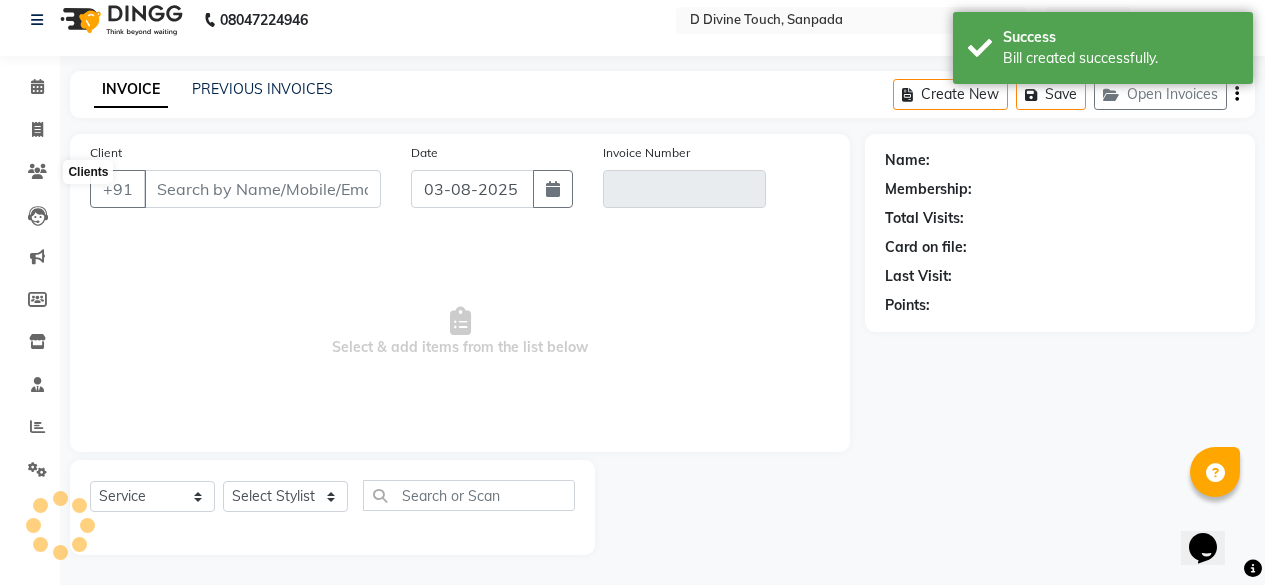 type on "[PHONE]" 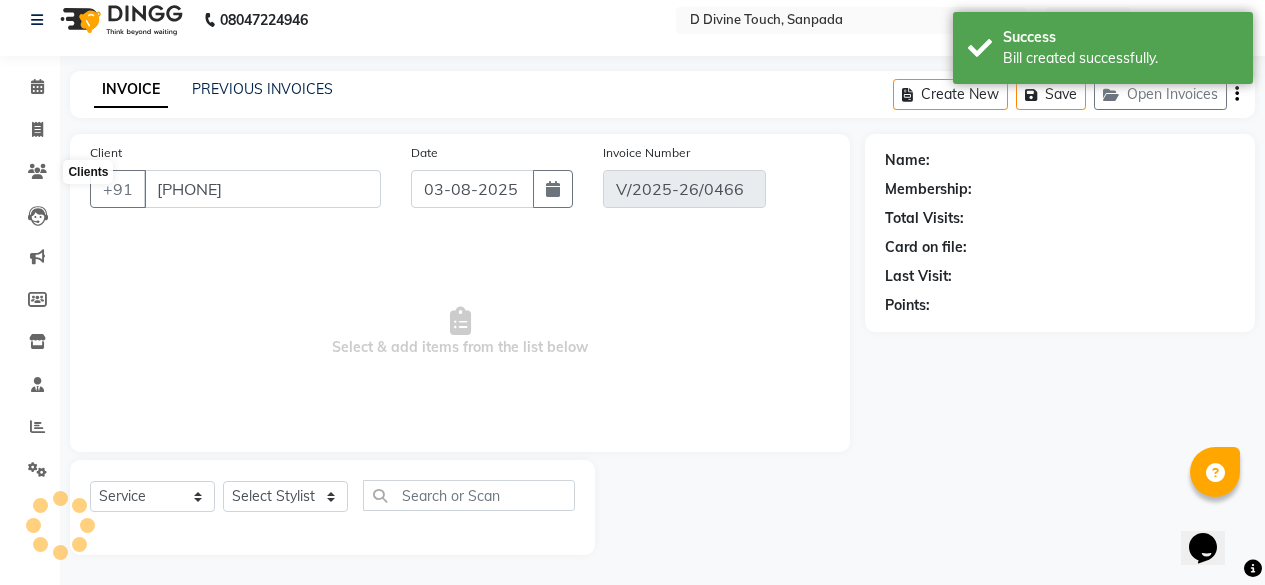 select on "1: Object" 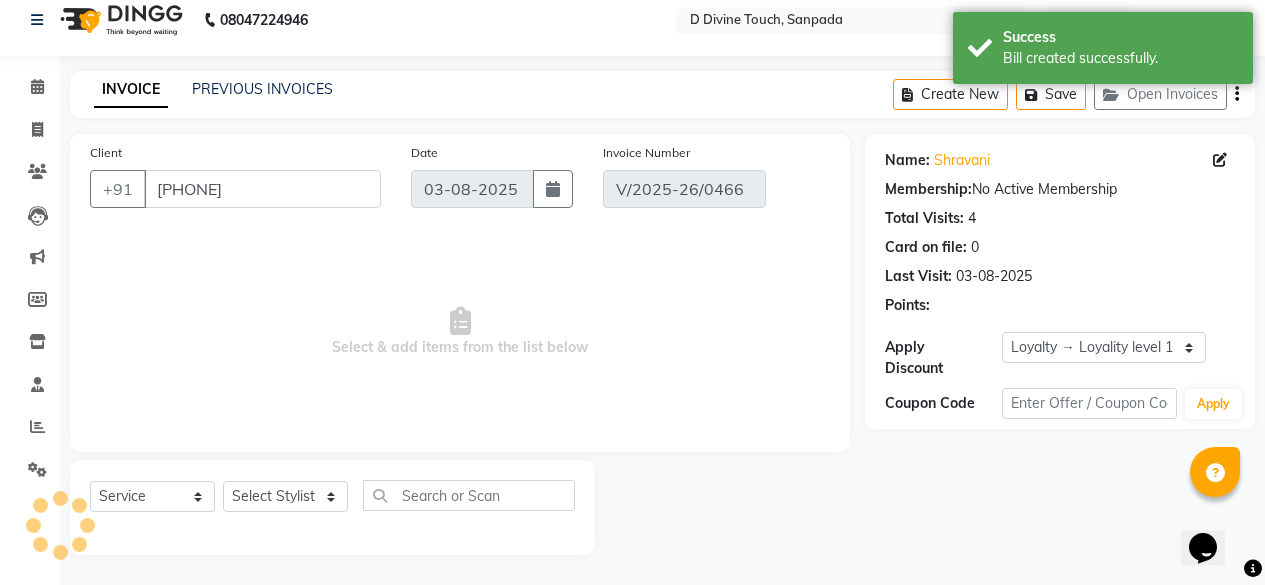 select on "select" 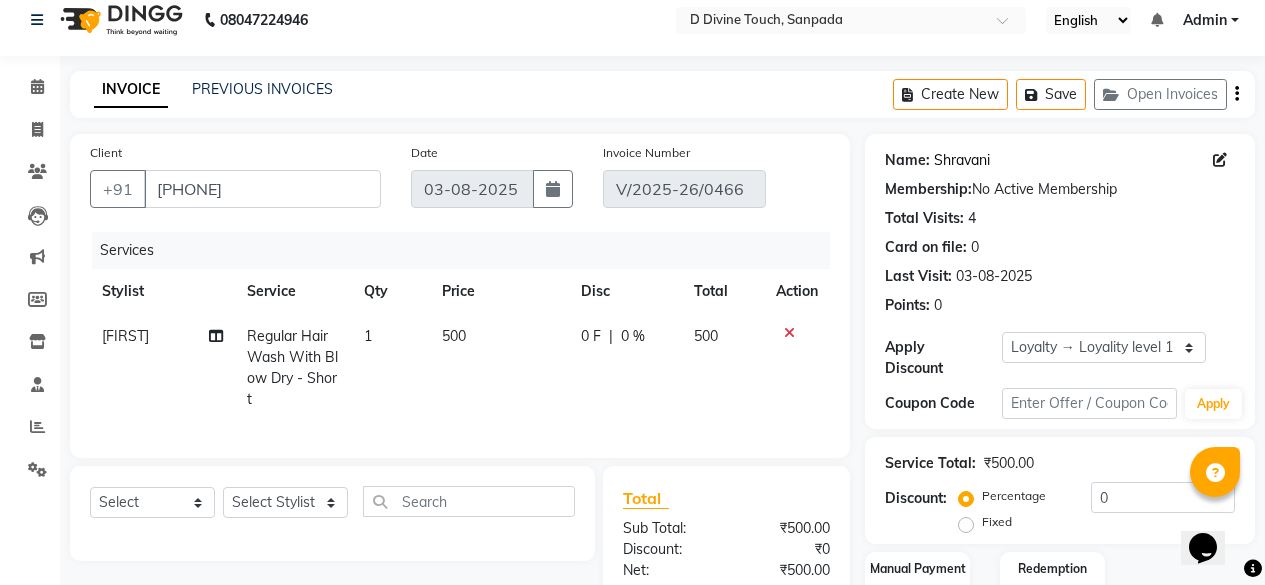 click on "Shravani" 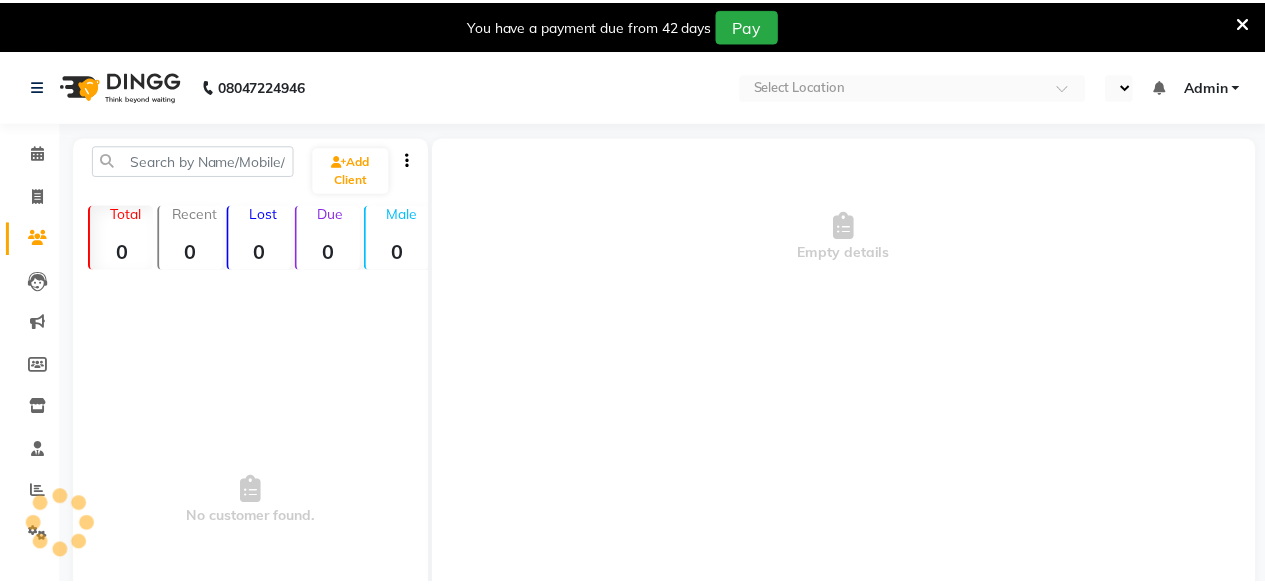 scroll, scrollTop: 0, scrollLeft: 0, axis: both 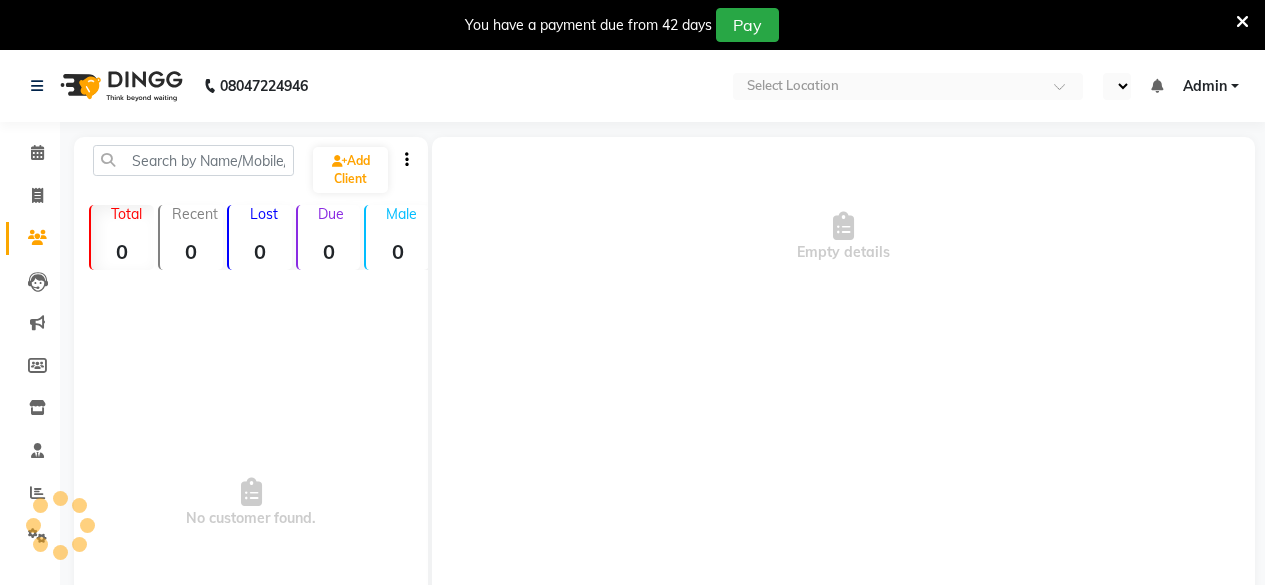 select on "en" 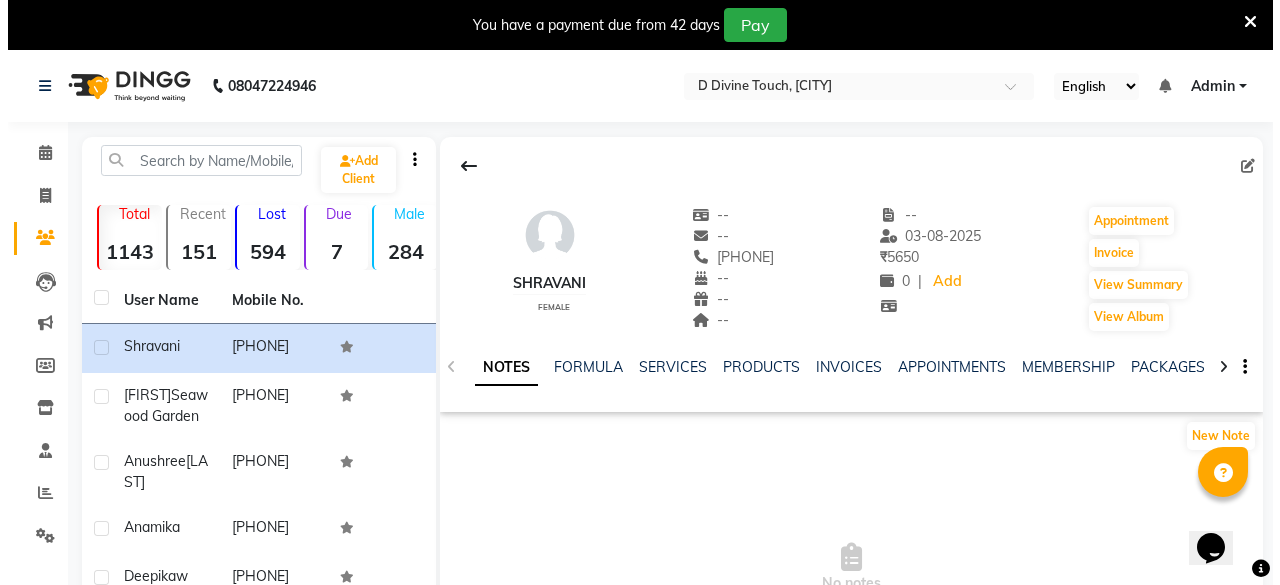 scroll, scrollTop: 0, scrollLeft: 0, axis: both 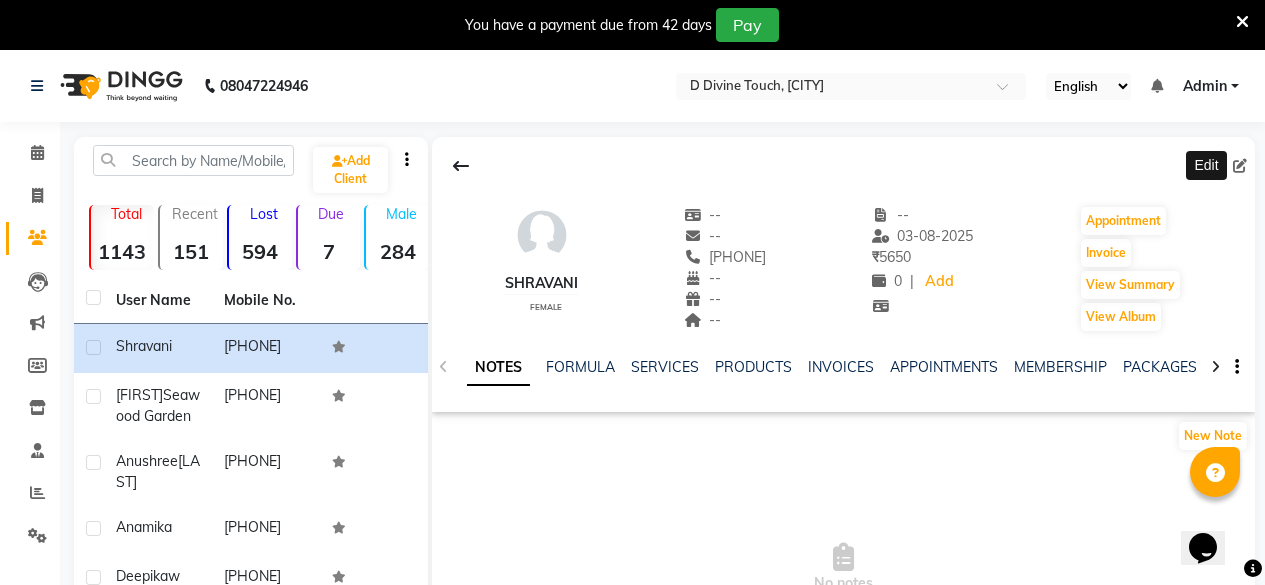 click 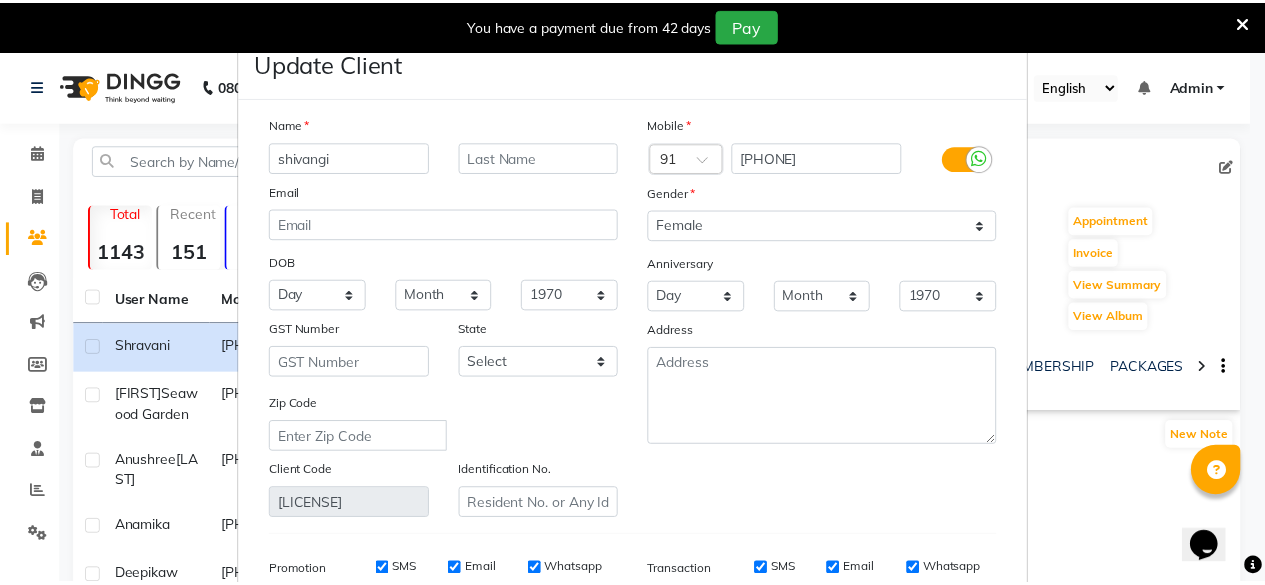 scroll, scrollTop: 302, scrollLeft: 0, axis: vertical 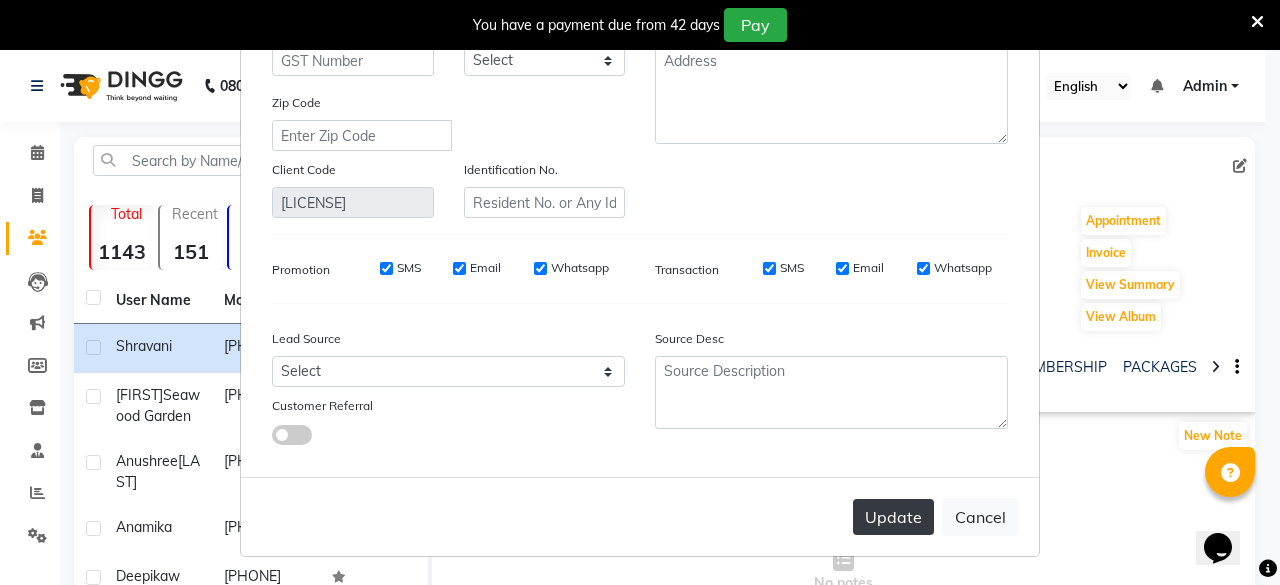 type on "shivangi" 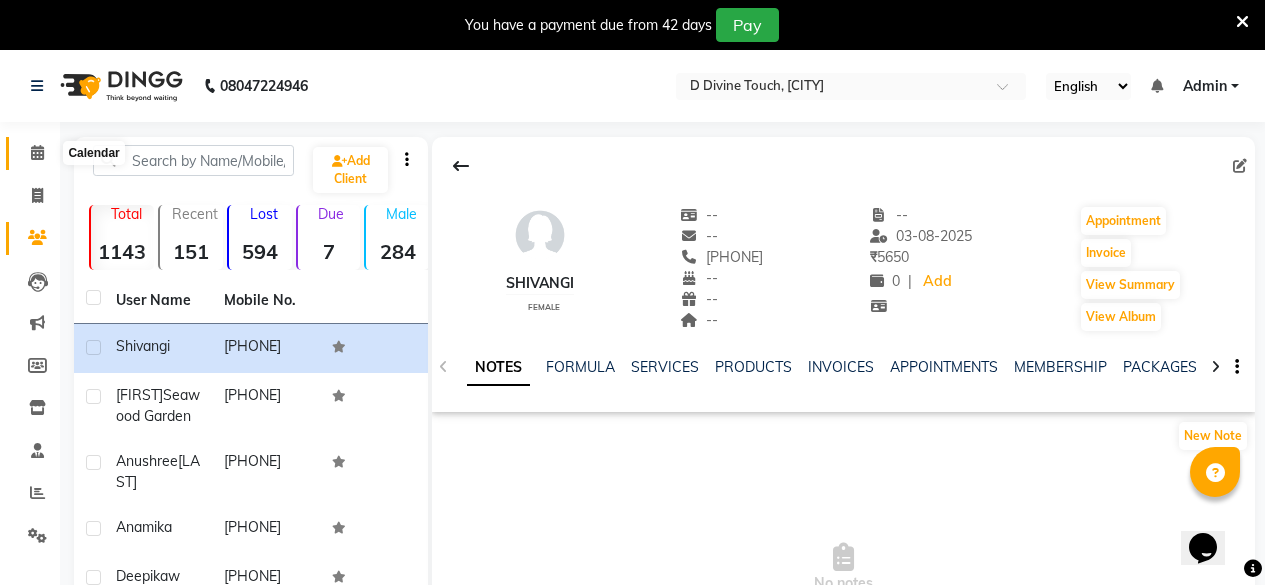click 